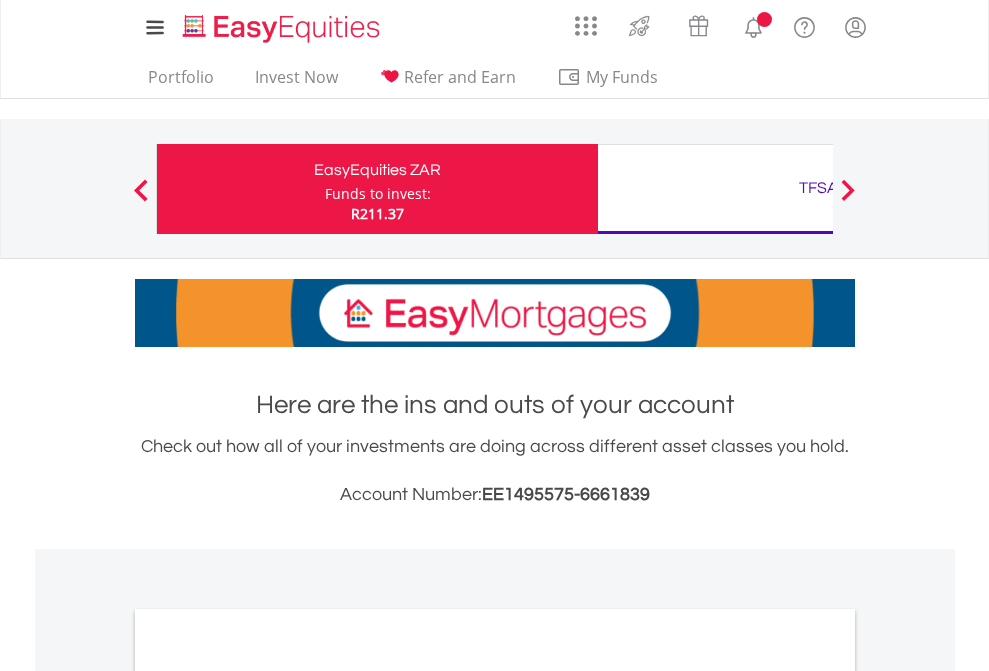 scroll, scrollTop: 0, scrollLeft: 0, axis: both 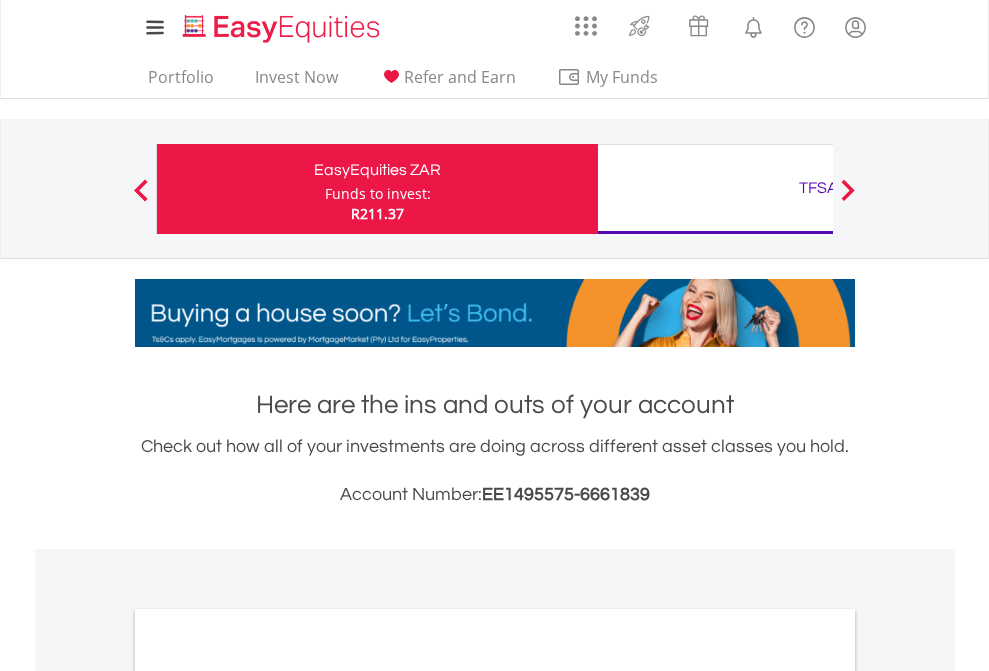 click on "Funds to invest:" at bounding box center (378, 194) 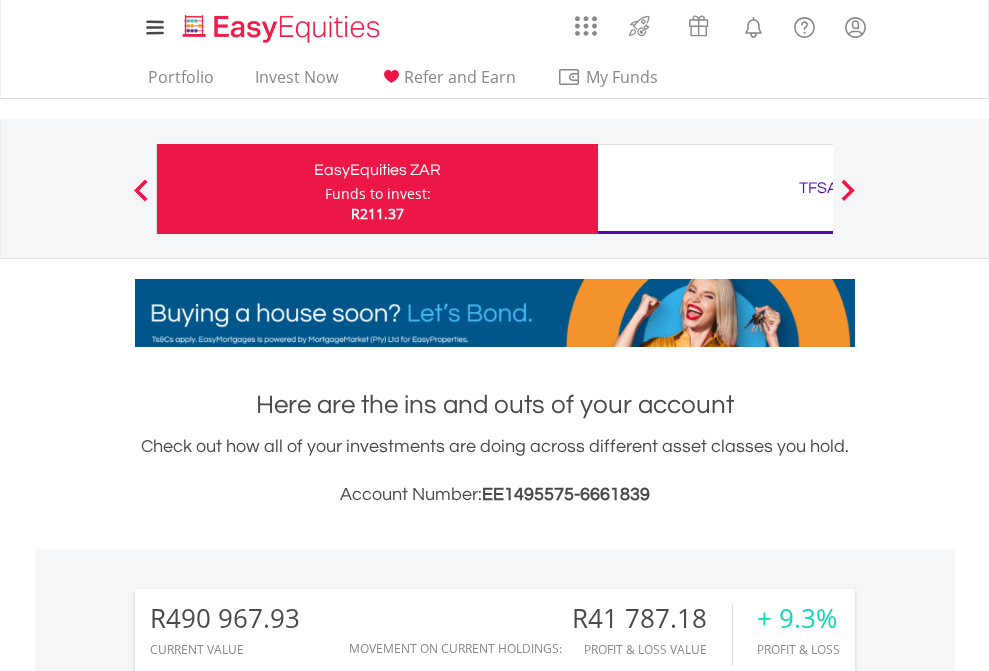 scroll, scrollTop: 999808, scrollLeft: 999687, axis: both 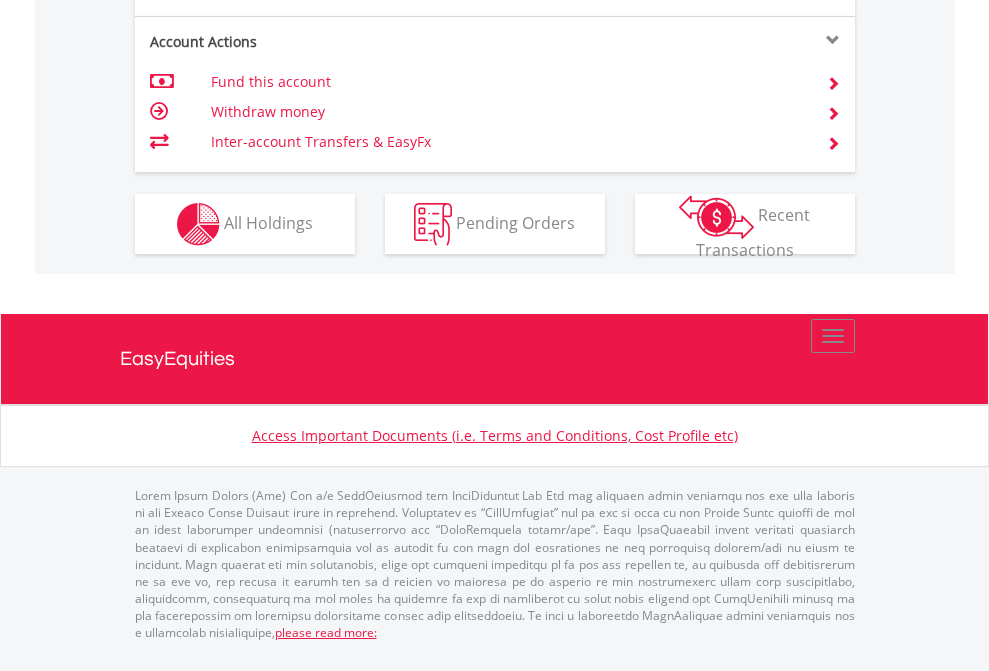 click on "Investment types" at bounding box center (706, -337) 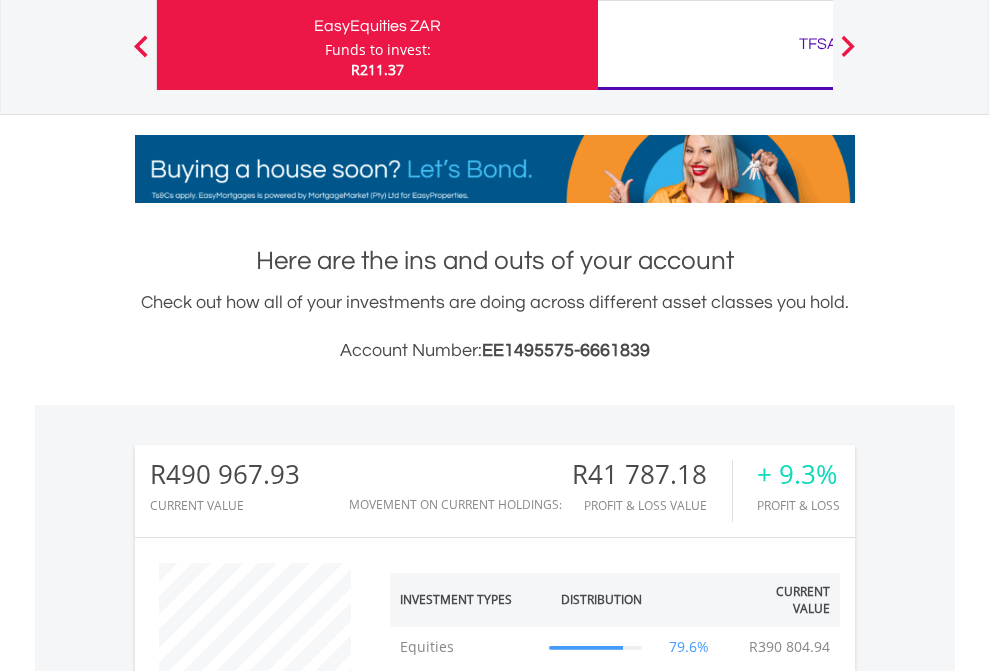 click on "TFSA" at bounding box center (818, 44) 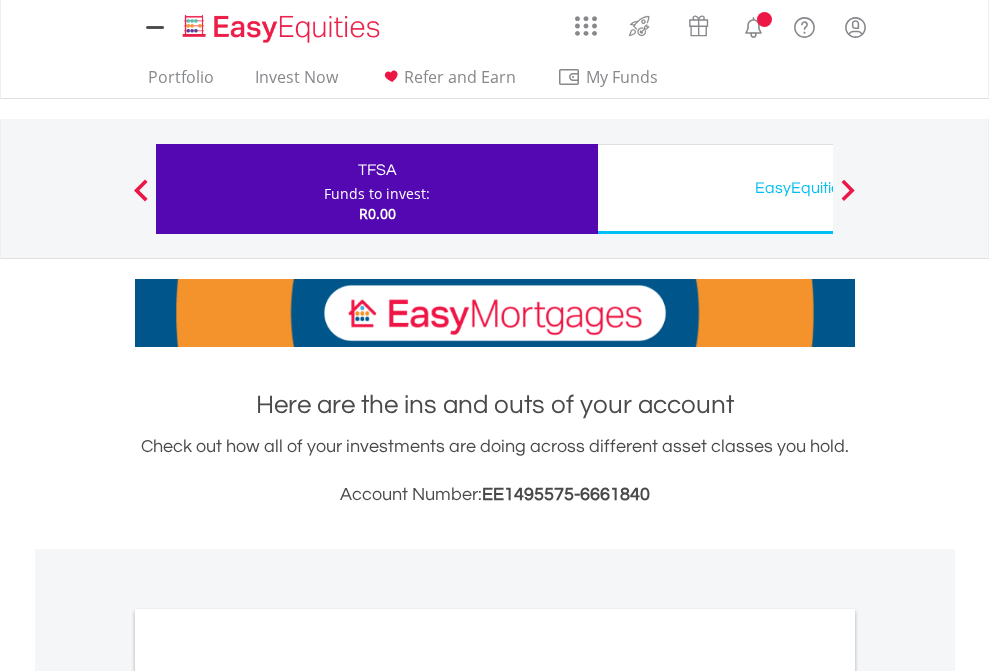 scroll, scrollTop: 0, scrollLeft: 0, axis: both 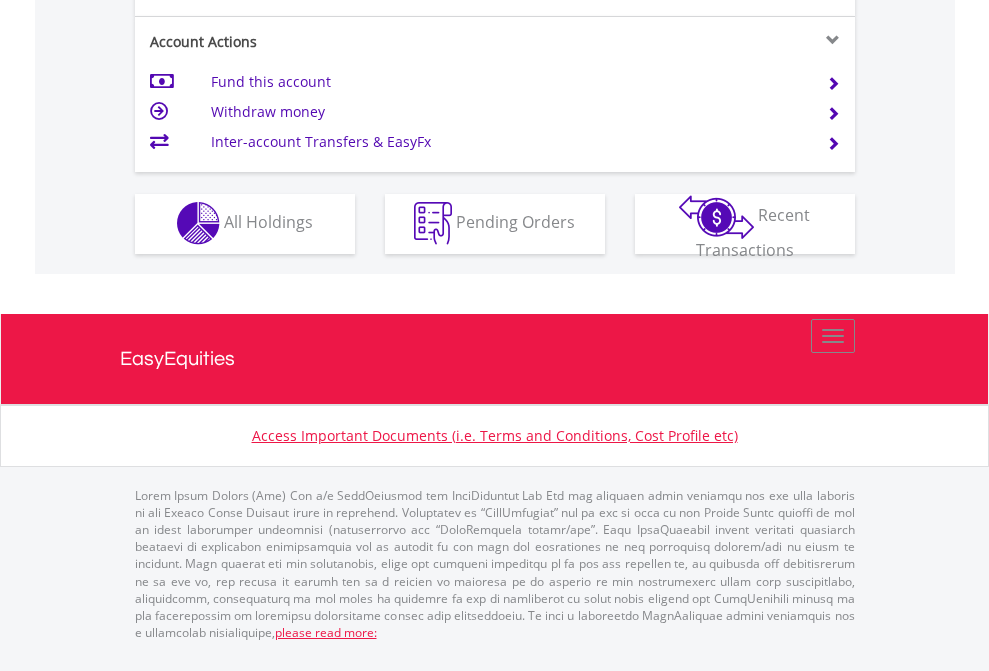 click on "Investment types" at bounding box center (706, -353) 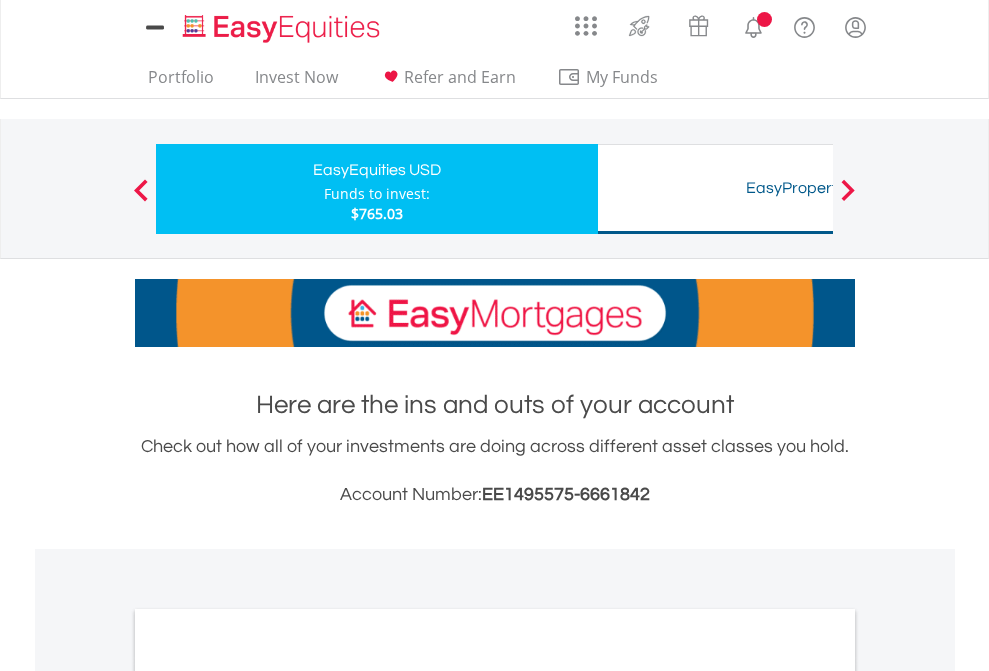 scroll, scrollTop: 0, scrollLeft: 0, axis: both 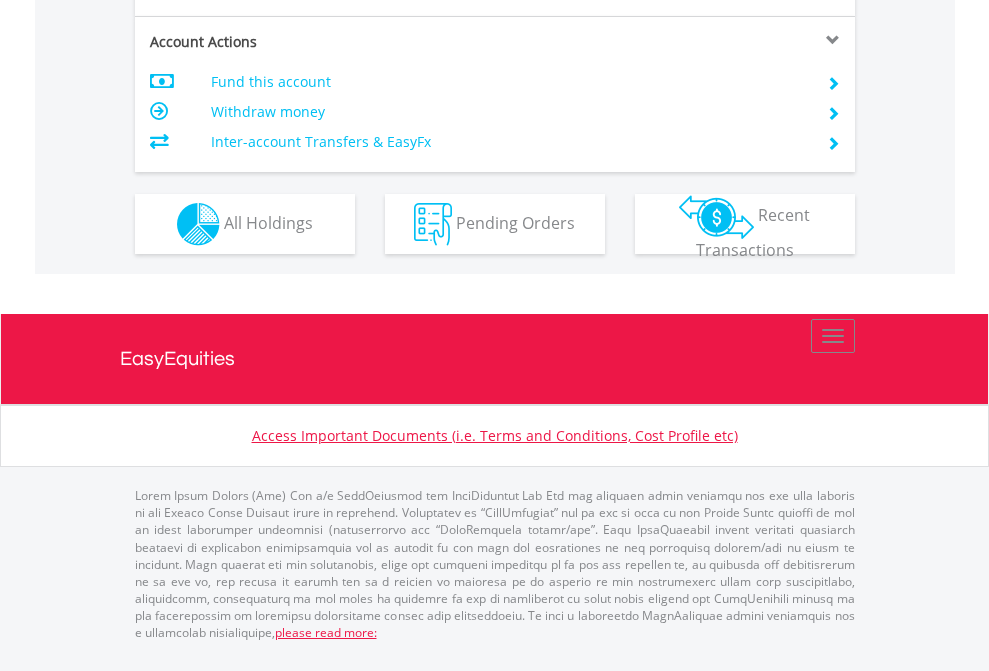 click on "Investment types" at bounding box center (706, -337) 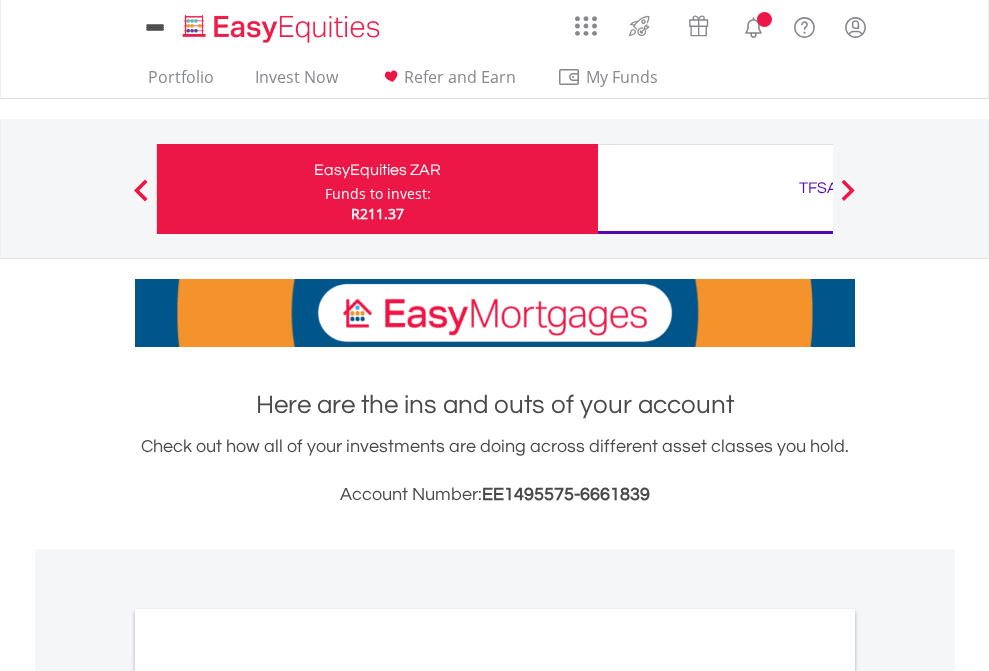 scroll, scrollTop: 0, scrollLeft: 0, axis: both 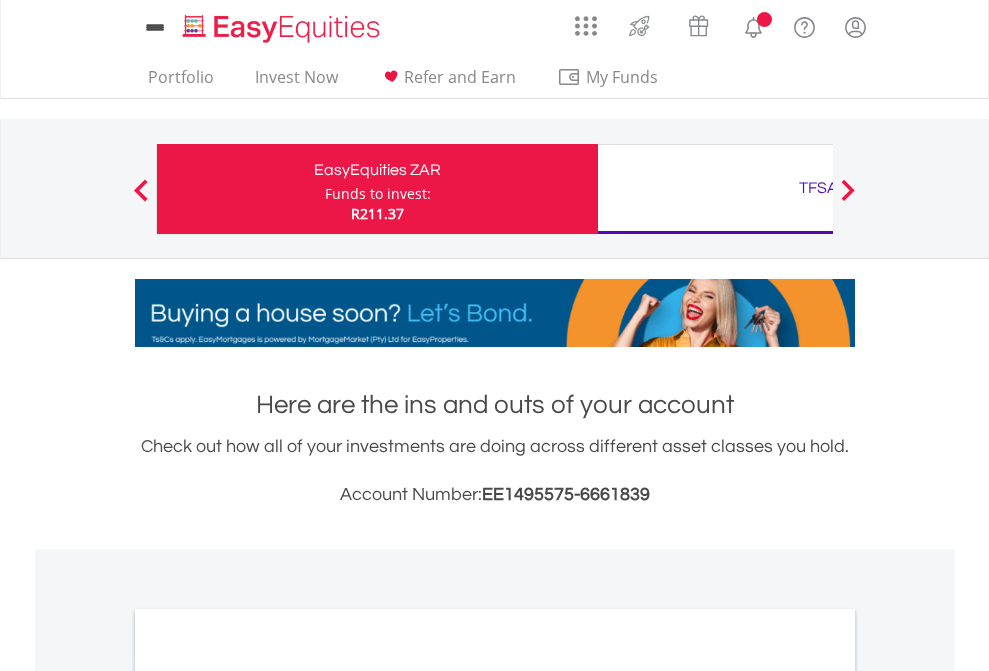 click on "All Holdings" at bounding box center (268, 1096) 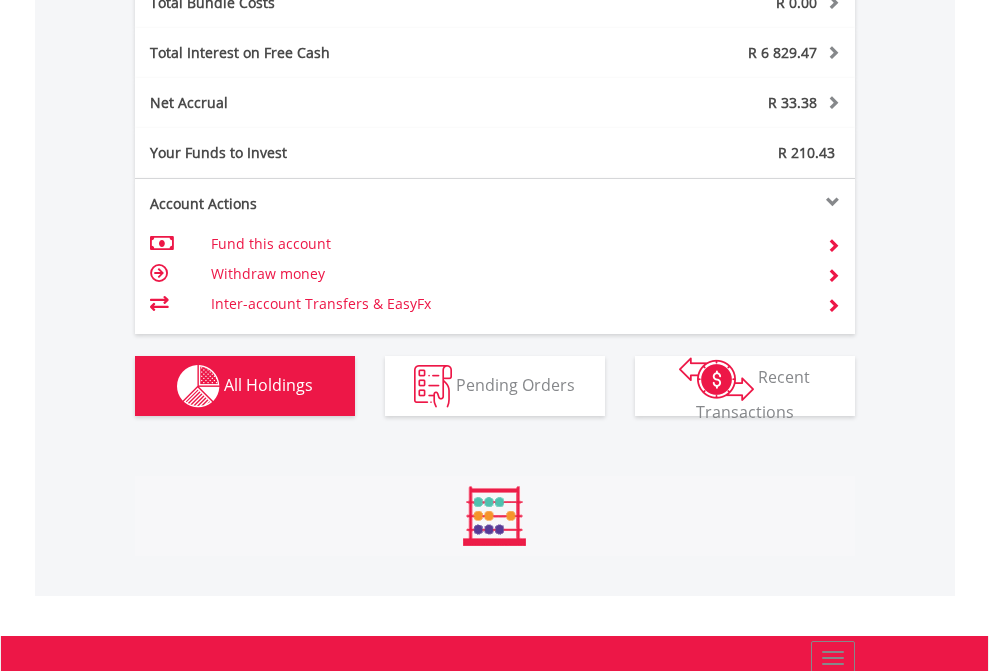 scroll, scrollTop: 999808, scrollLeft: 999687, axis: both 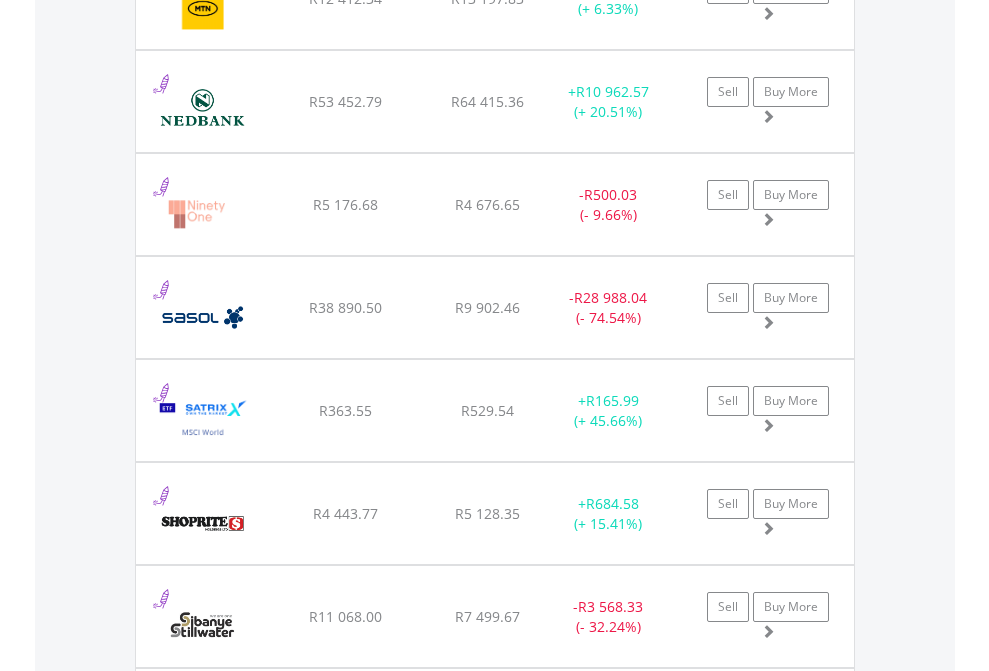 click on "TFSA" at bounding box center (818, -2156) 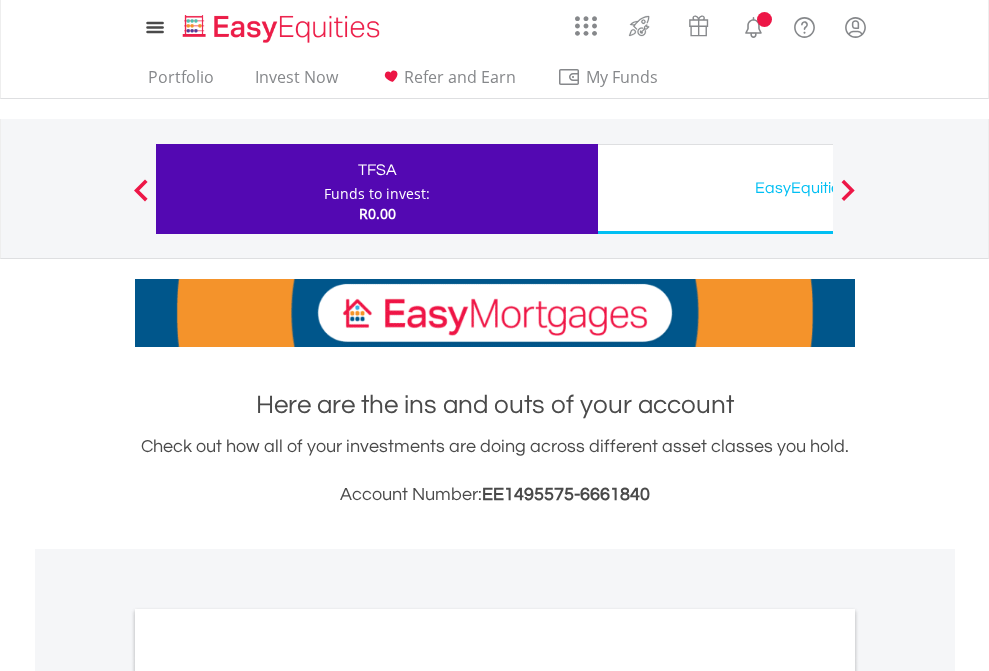 scroll, scrollTop: 0, scrollLeft: 0, axis: both 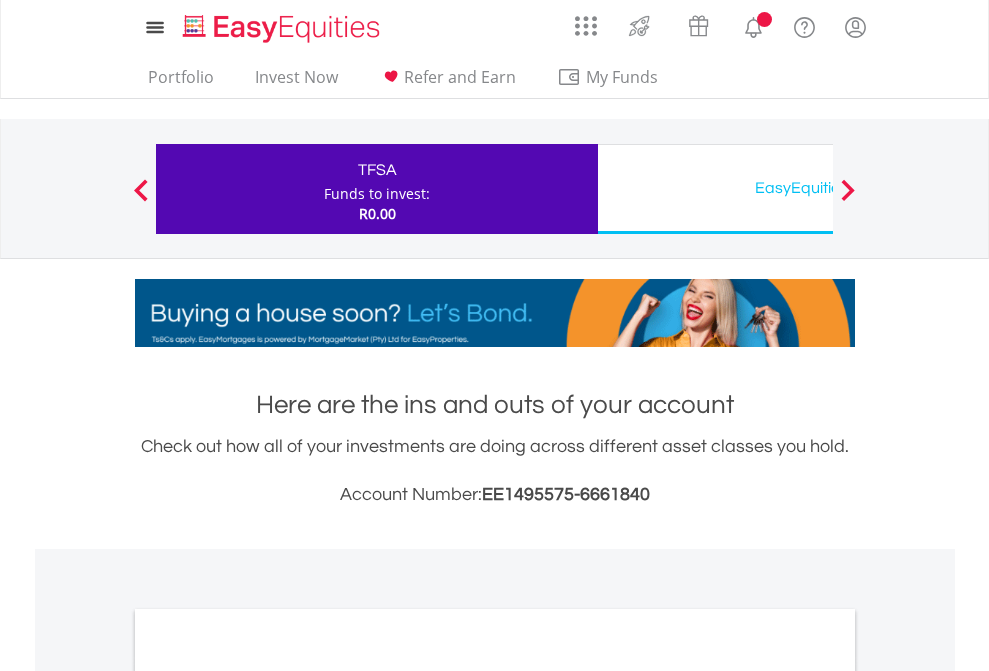 click on "All Holdings" at bounding box center (268, 1096) 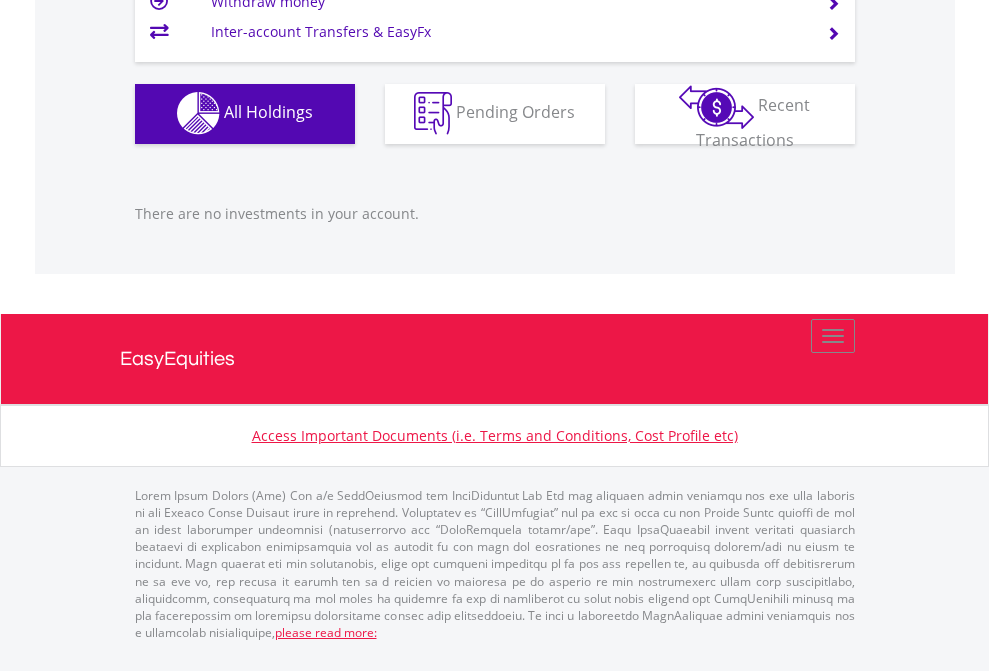 scroll, scrollTop: 1980, scrollLeft: 0, axis: vertical 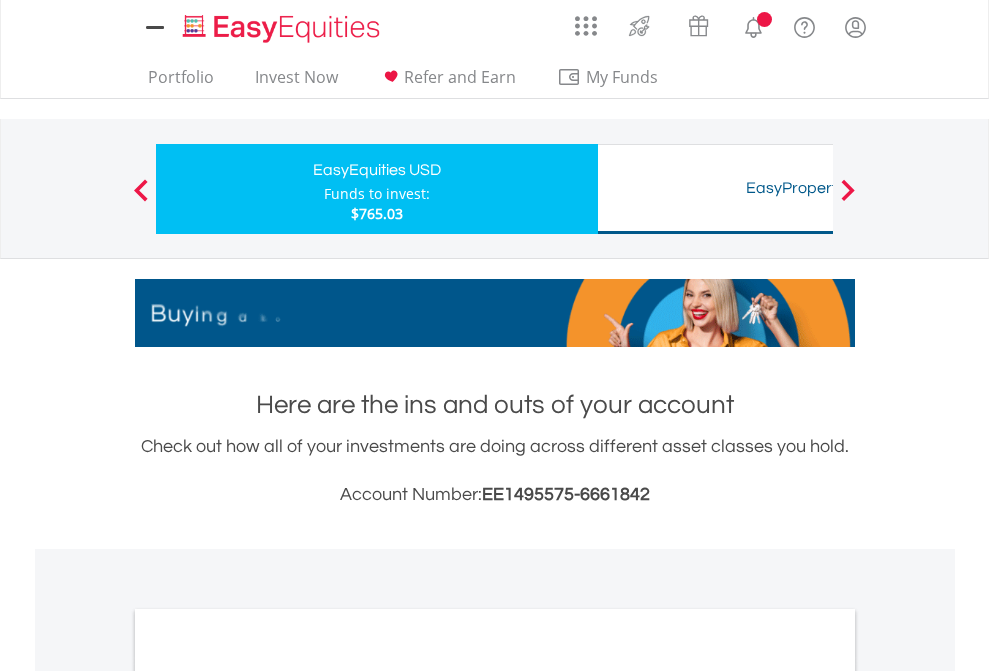 click on "All Holdings" at bounding box center [268, 1096] 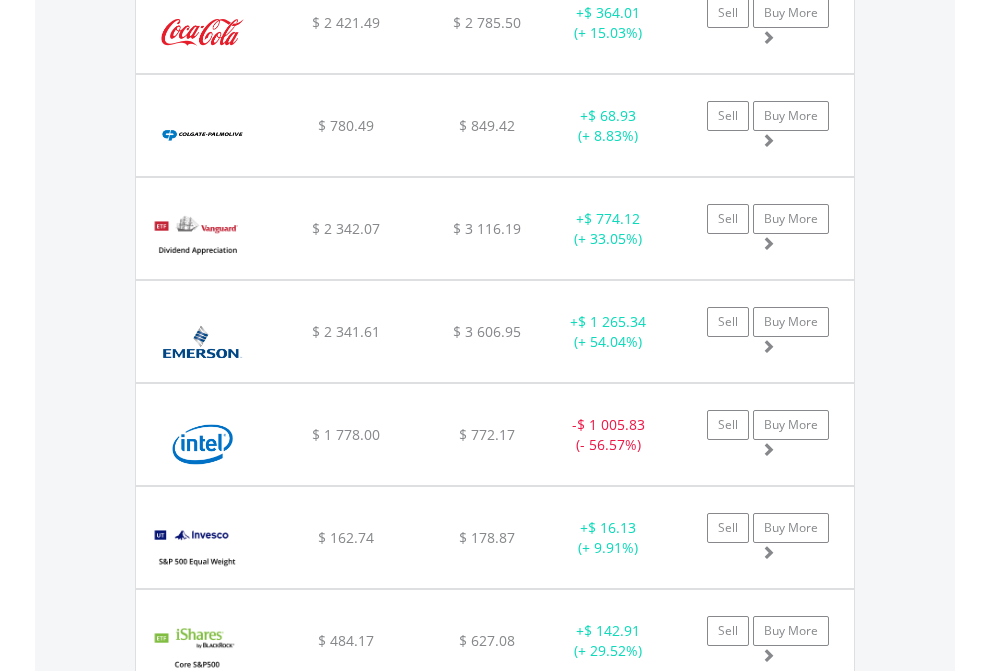 scroll, scrollTop: 2265, scrollLeft: 0, axis: vertical 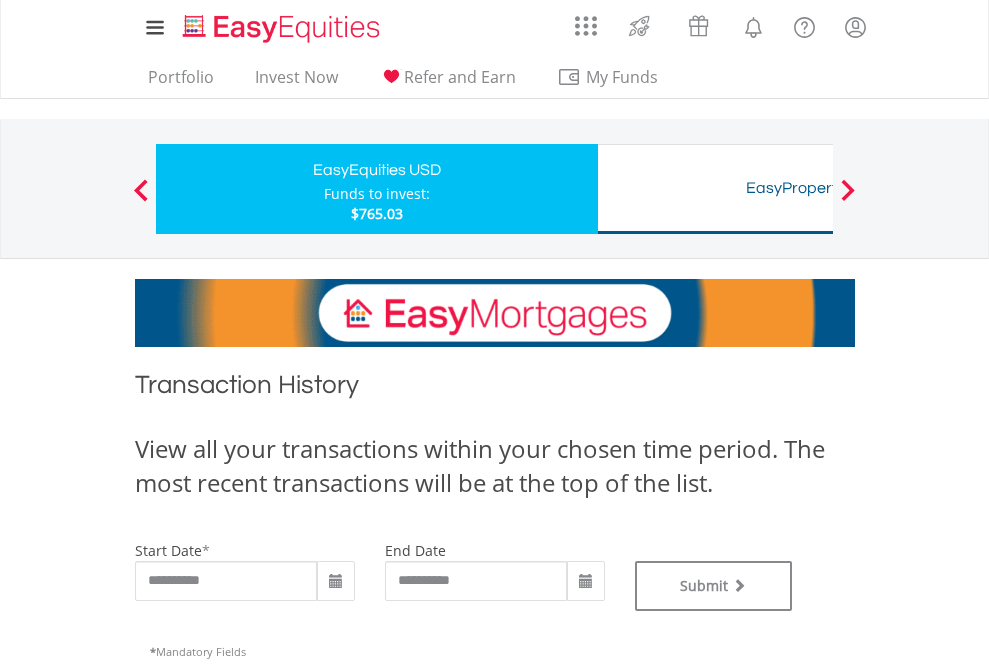 type on "**********" 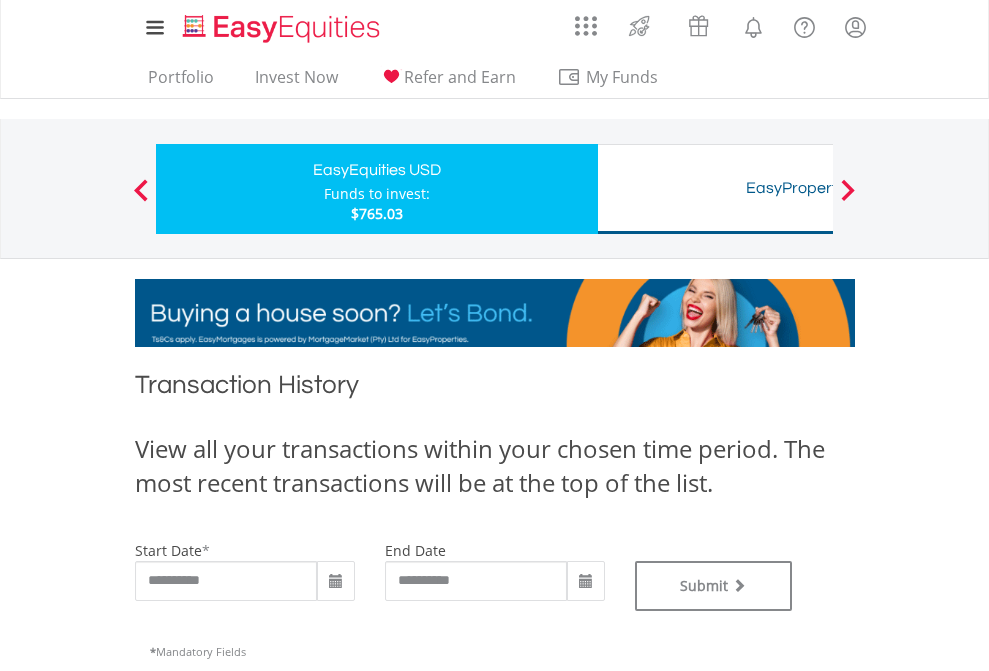 type on "**********" 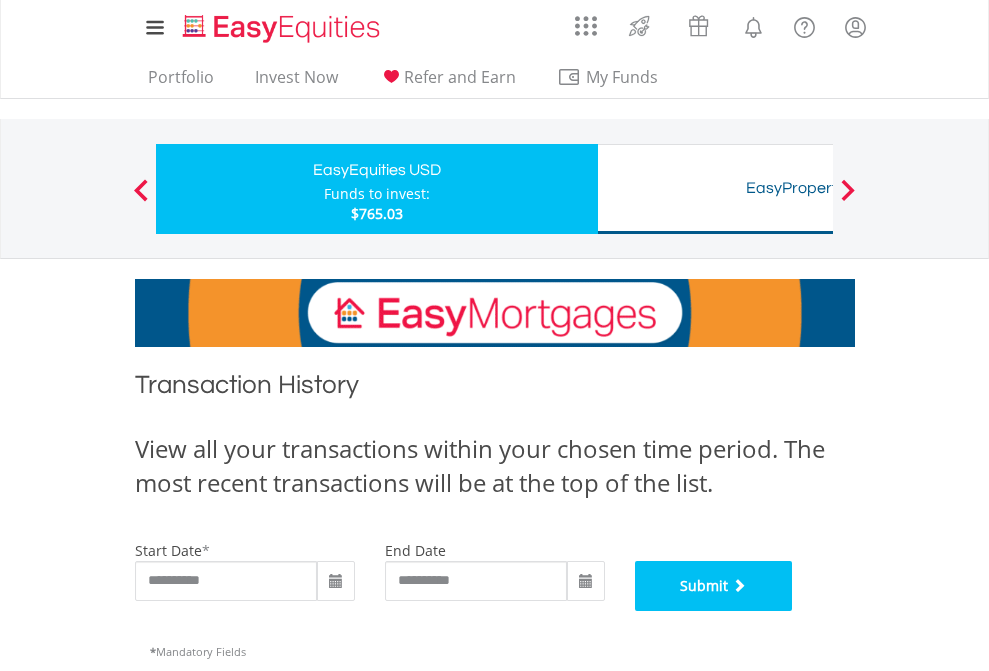 click on "Submit" at bounding box center [714, 586] 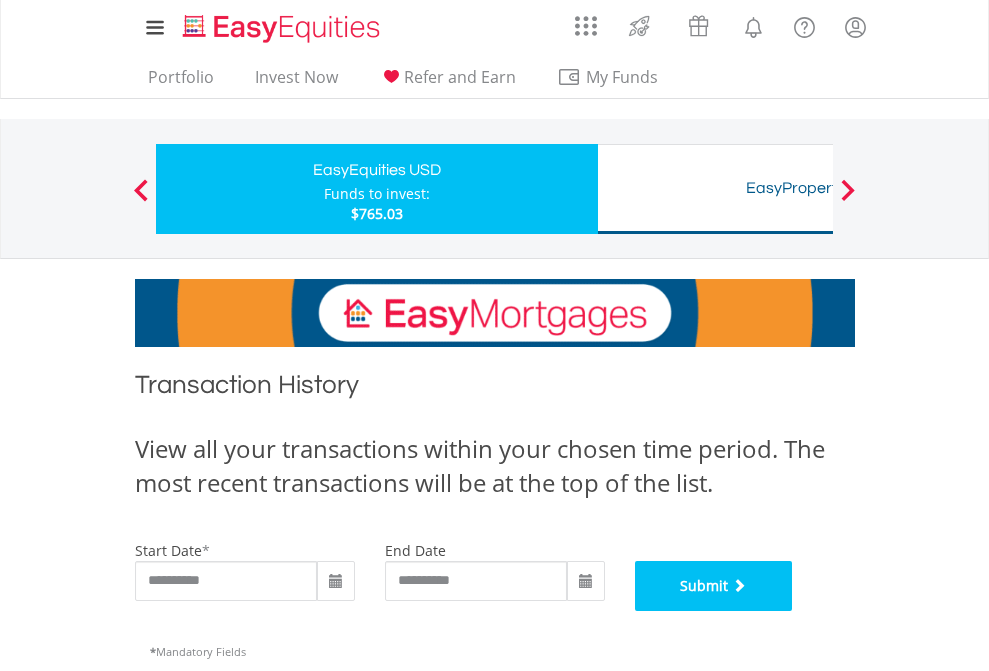 scroll, scrollTop: 811, scrollLeft: 0, axis: vertical 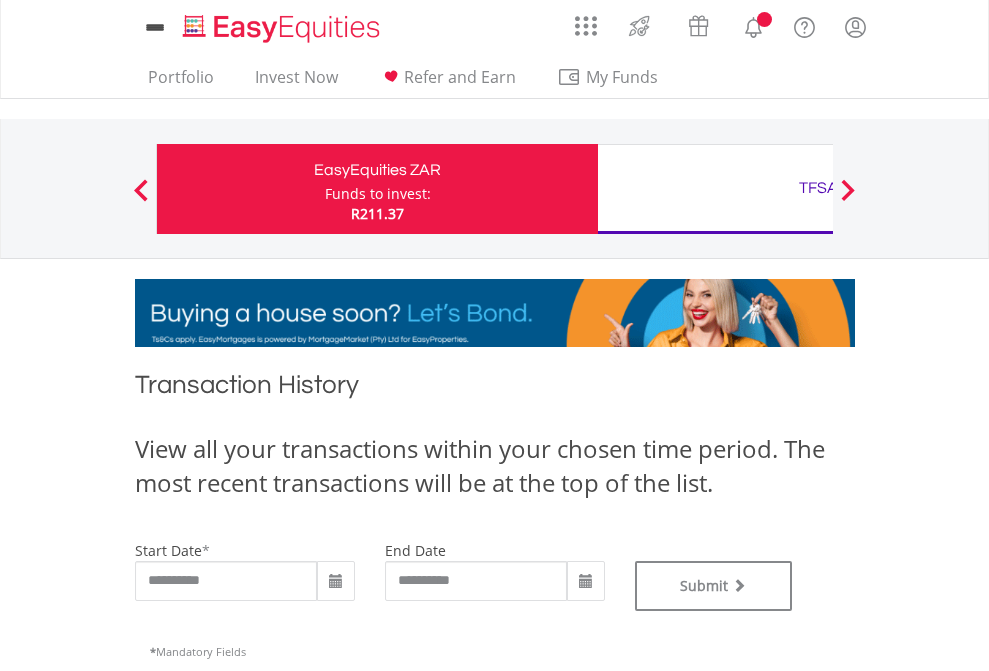 click on "TFSA" at bounding box center (818, 188) 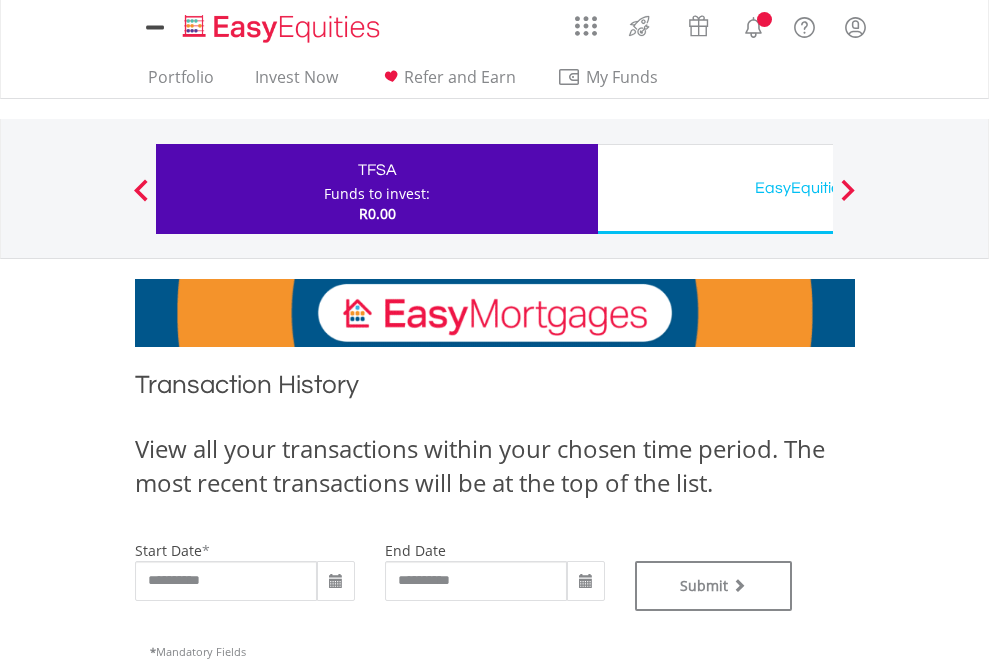 scroll, scrollTop: 0, scrollLeft: 0, axis: both 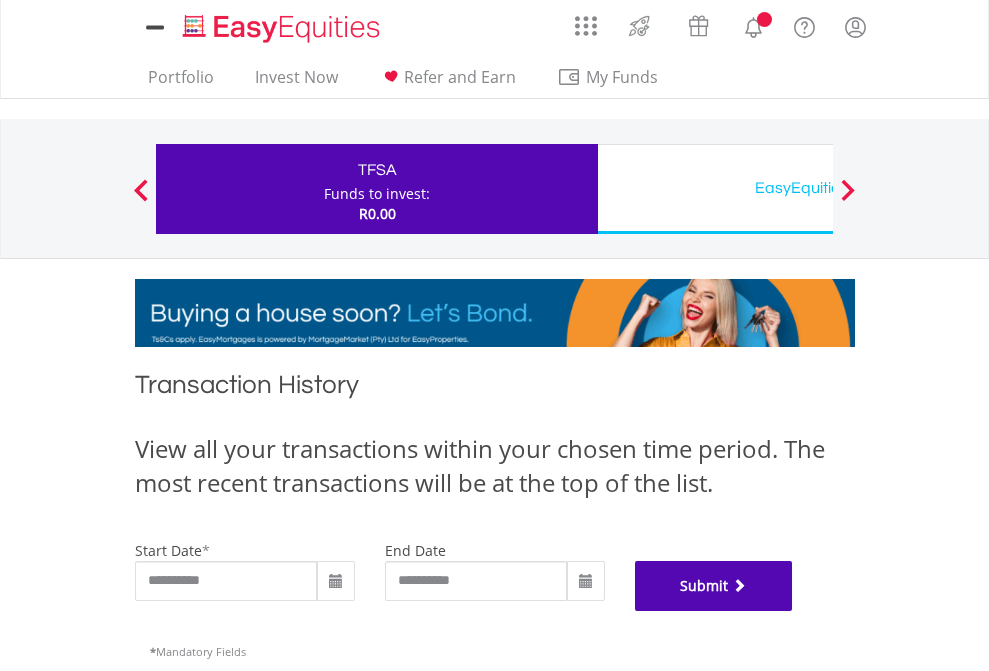 click on "Submit" at bounding box center [714, 586] 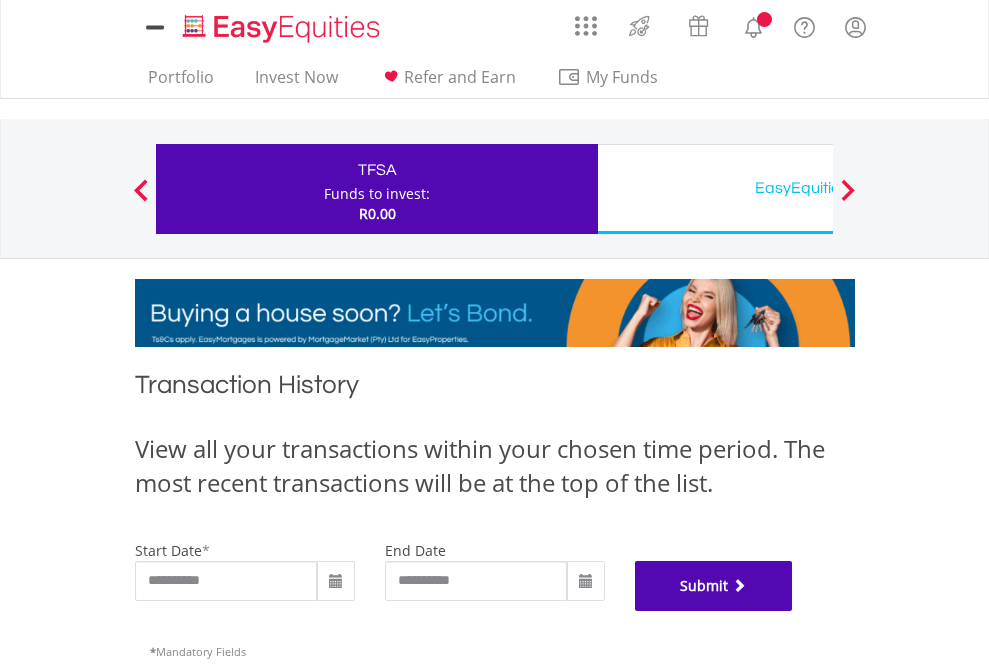 scroll, scrollTop: 811, scrollLeft: 0, axis: vertical 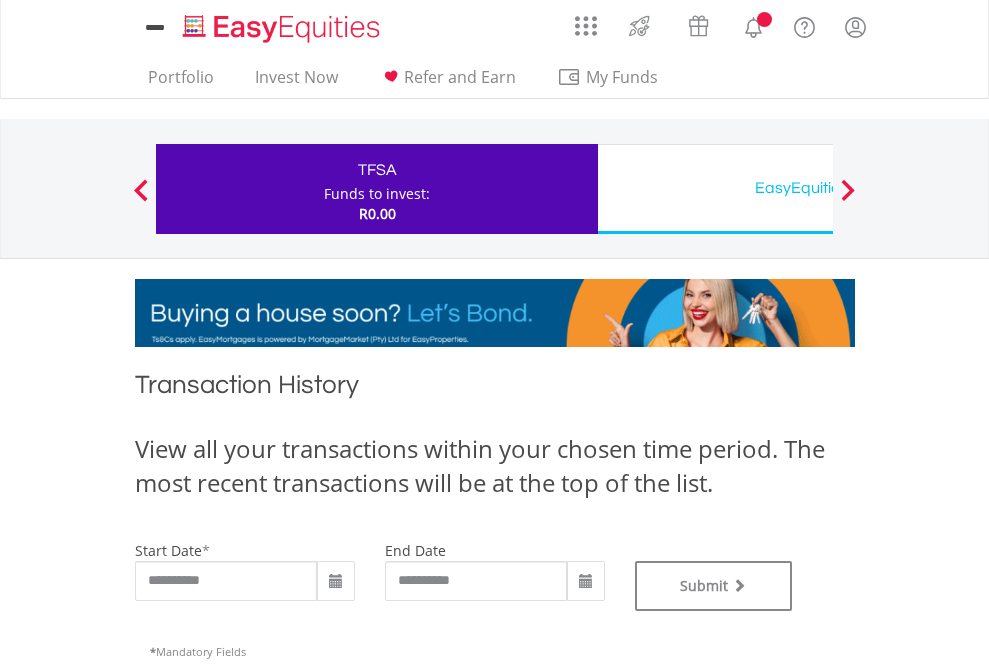 click on "EasyEquities USD" at bounding box center (818, 188) 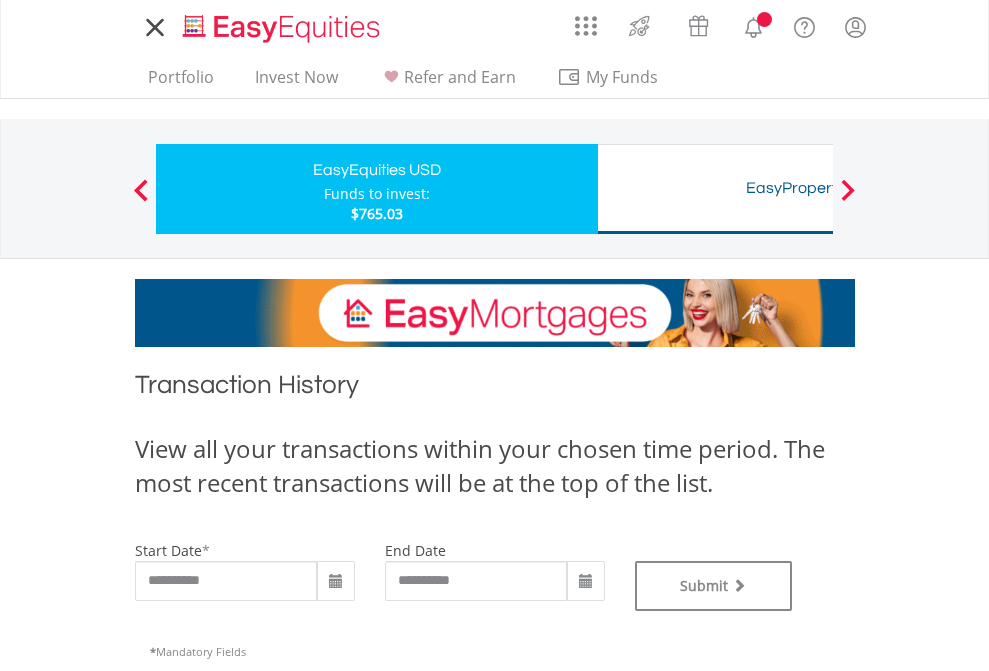 scroll, scrollTop: 0, scrollLeft: 0, axis: both 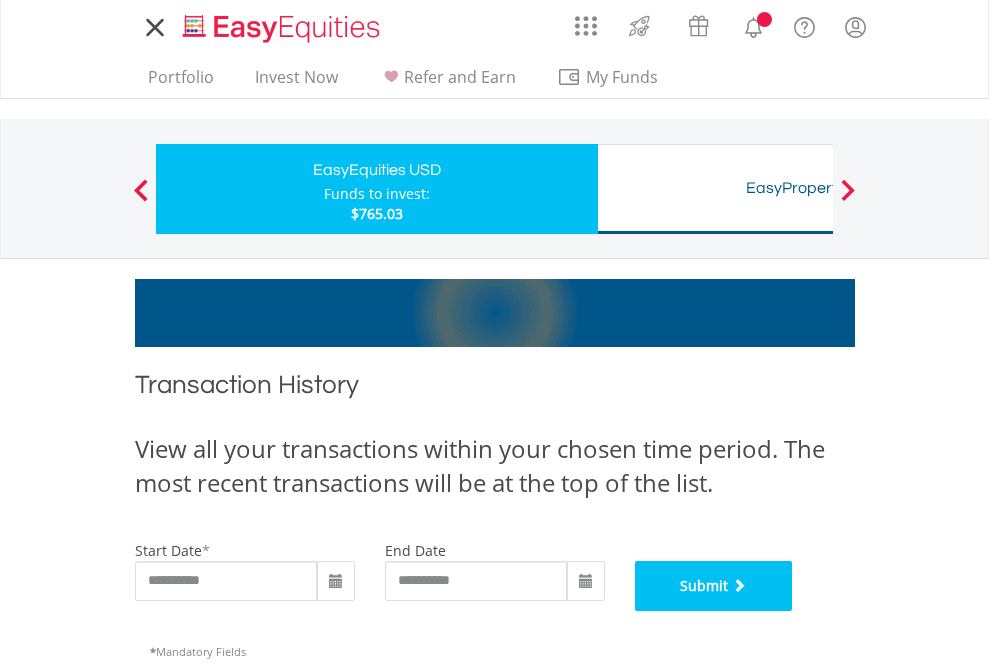 click on "Submit" at bounding box center [714, 586] 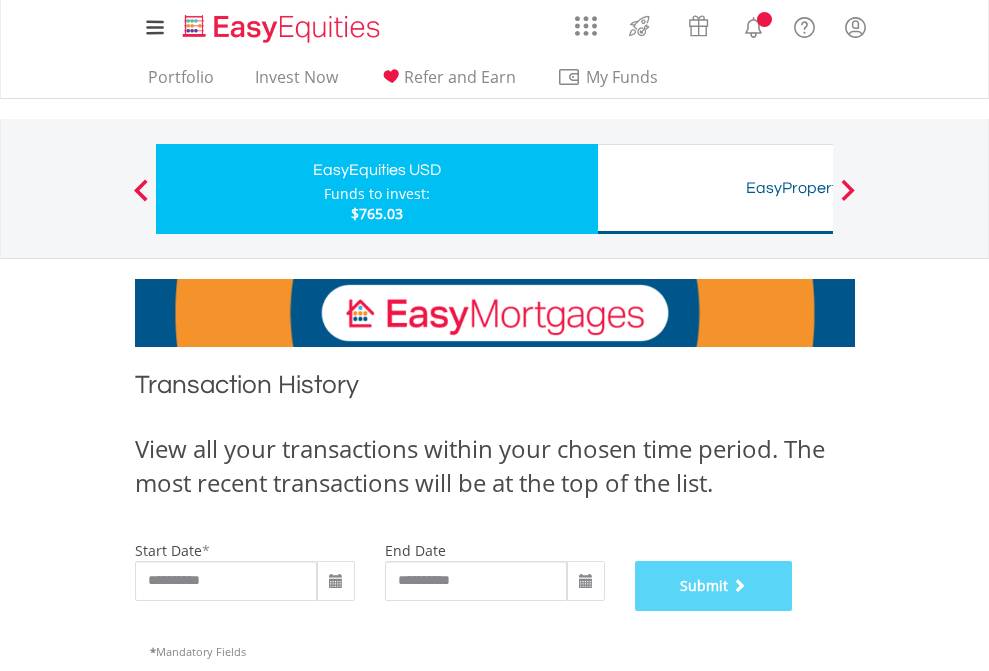 scroll, scrollTop: 811, scrollLeft: 0, axis: vertical 